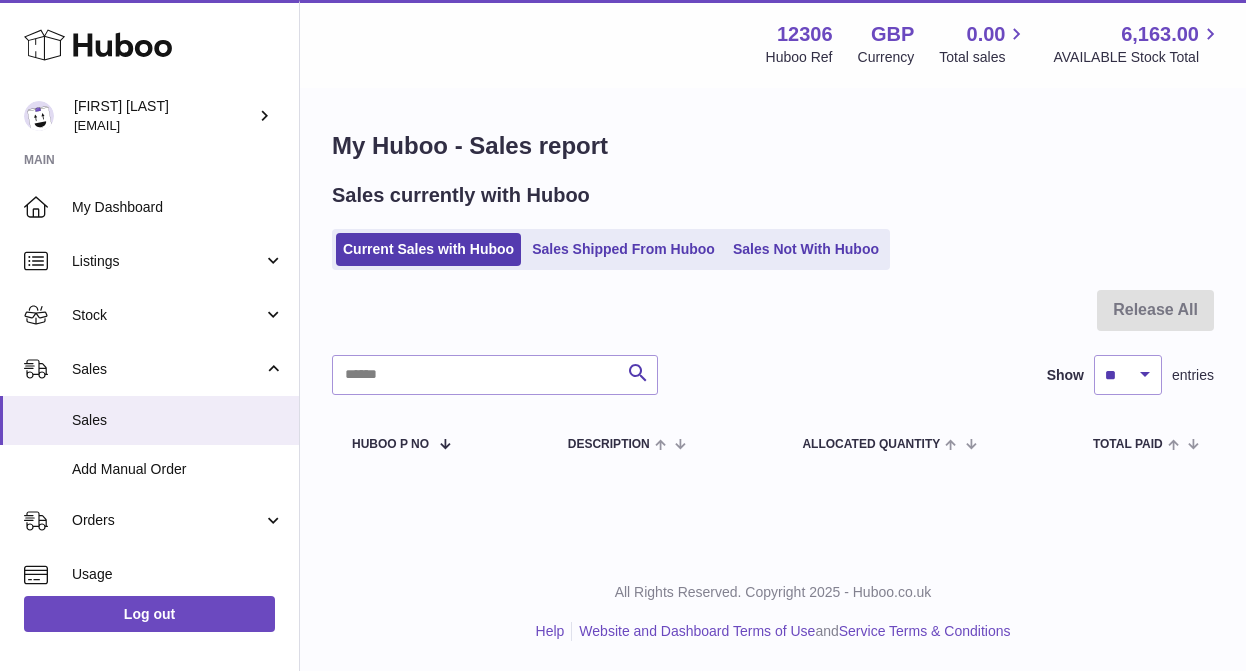 scroll, scrollTop: 0, scrollLeft: 0, axis: both 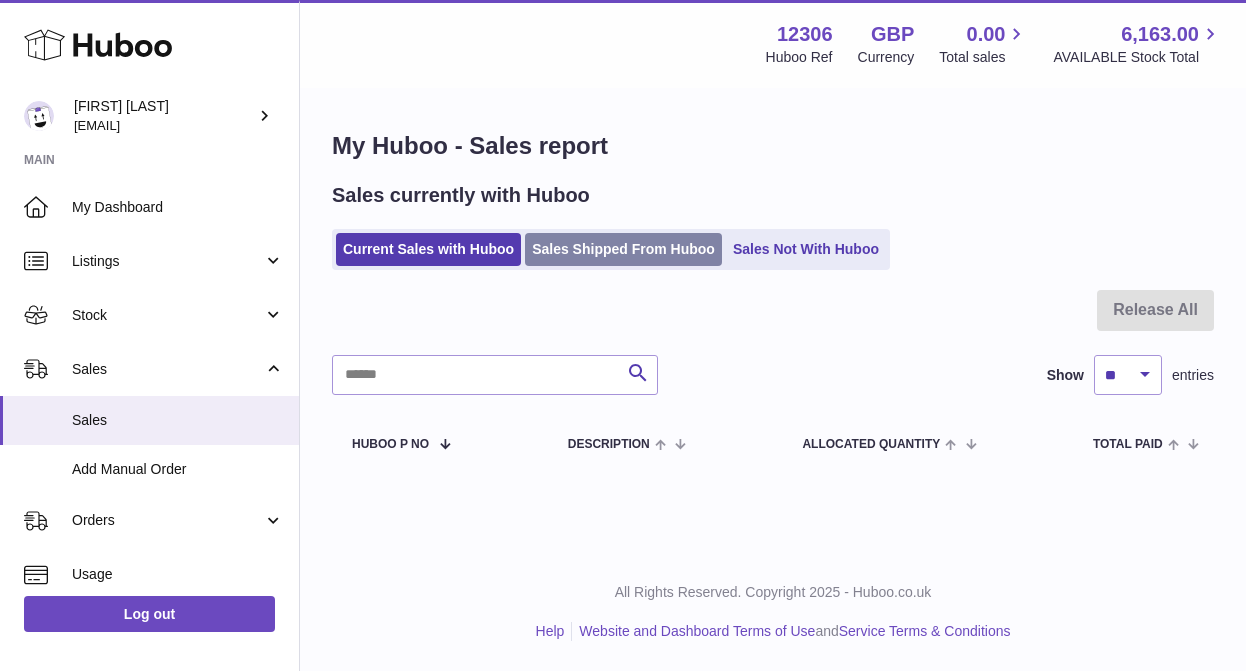 click on "Sales Shipped From Huboo" at bounding box center [623, 249] 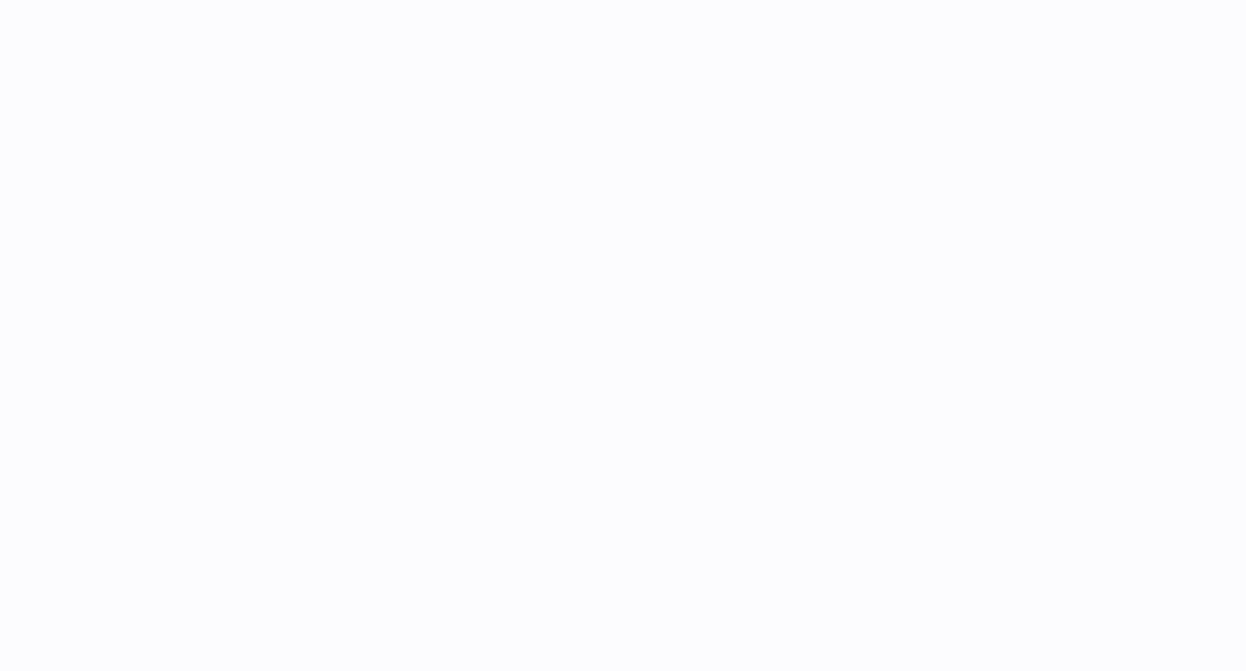 scroll, scrollTop: 0, scrollLeft: 0, axis: both 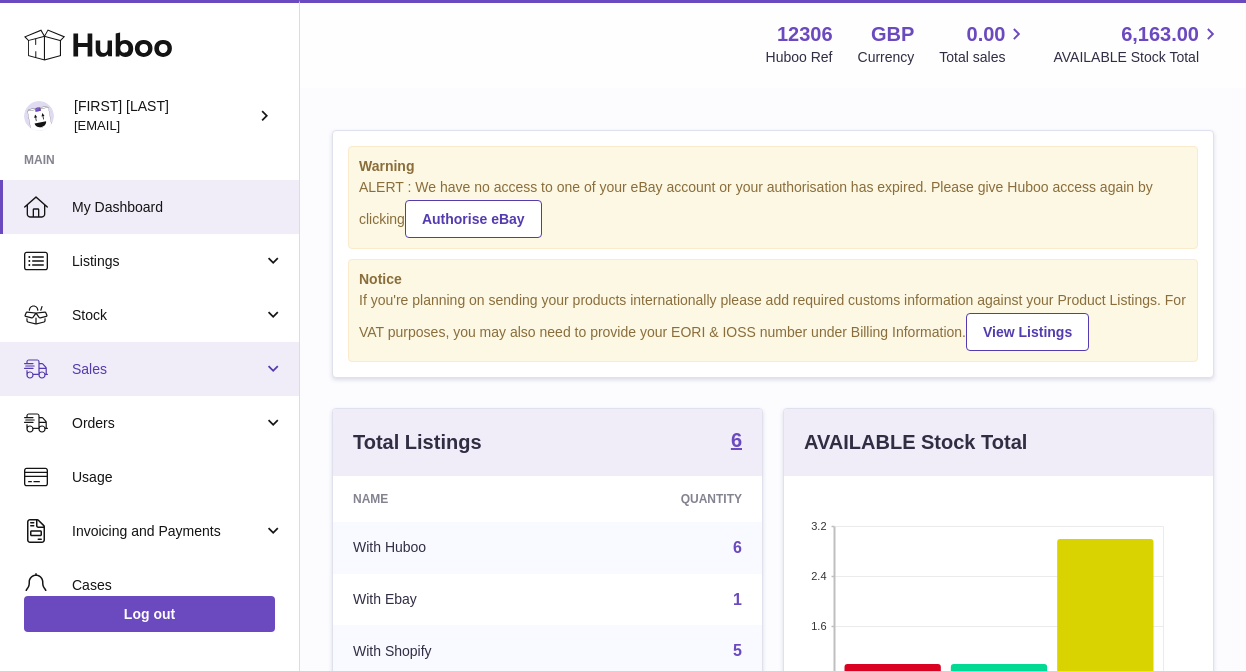 click on "Sales" at bounding box center [149, 369] 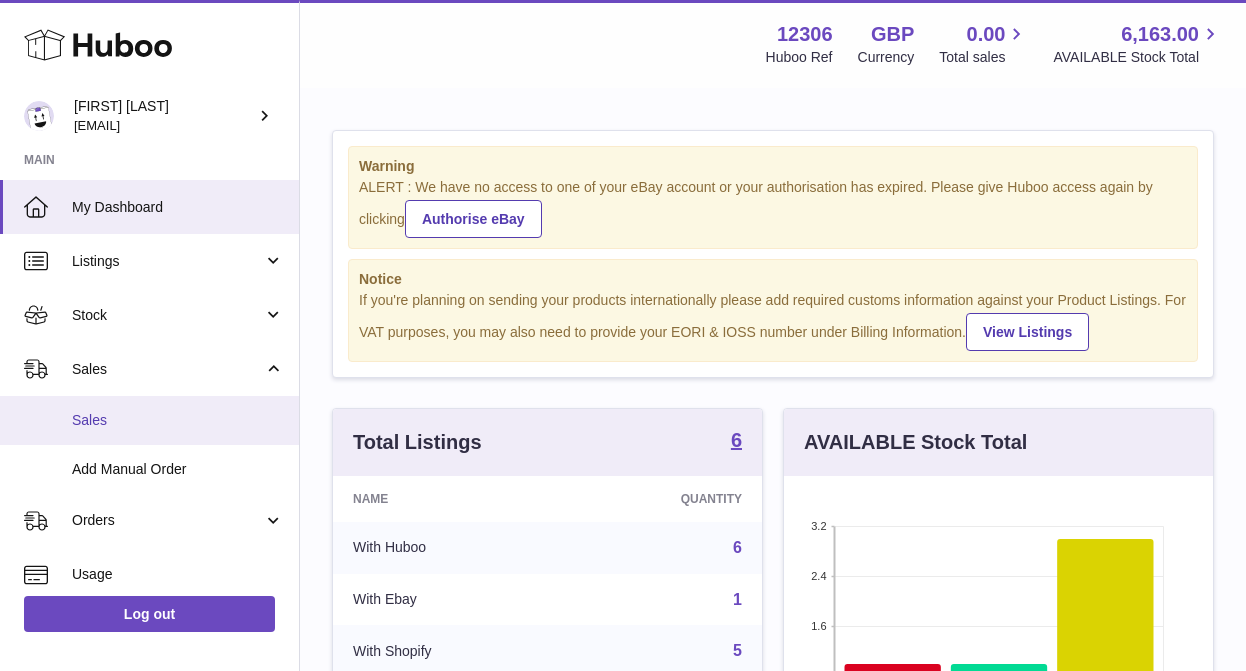 click on "Sales" at bounding box center (178, 420) 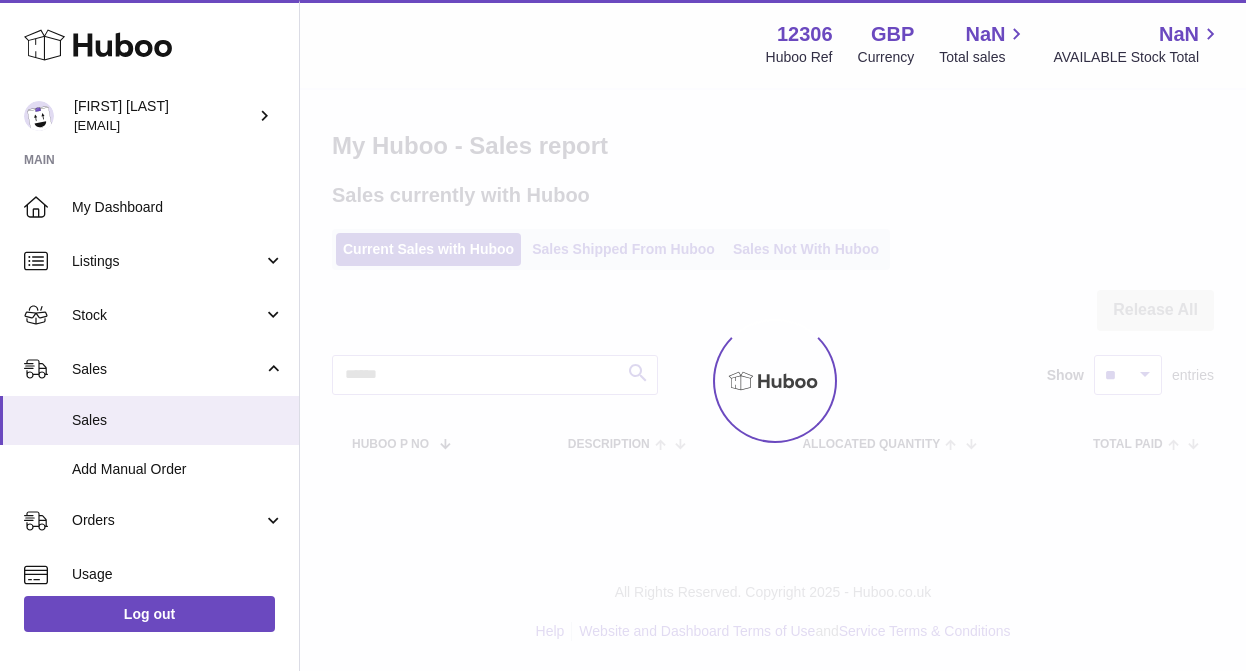 scroll, scrollTop: 0, scrollLeft: 0, axis: both 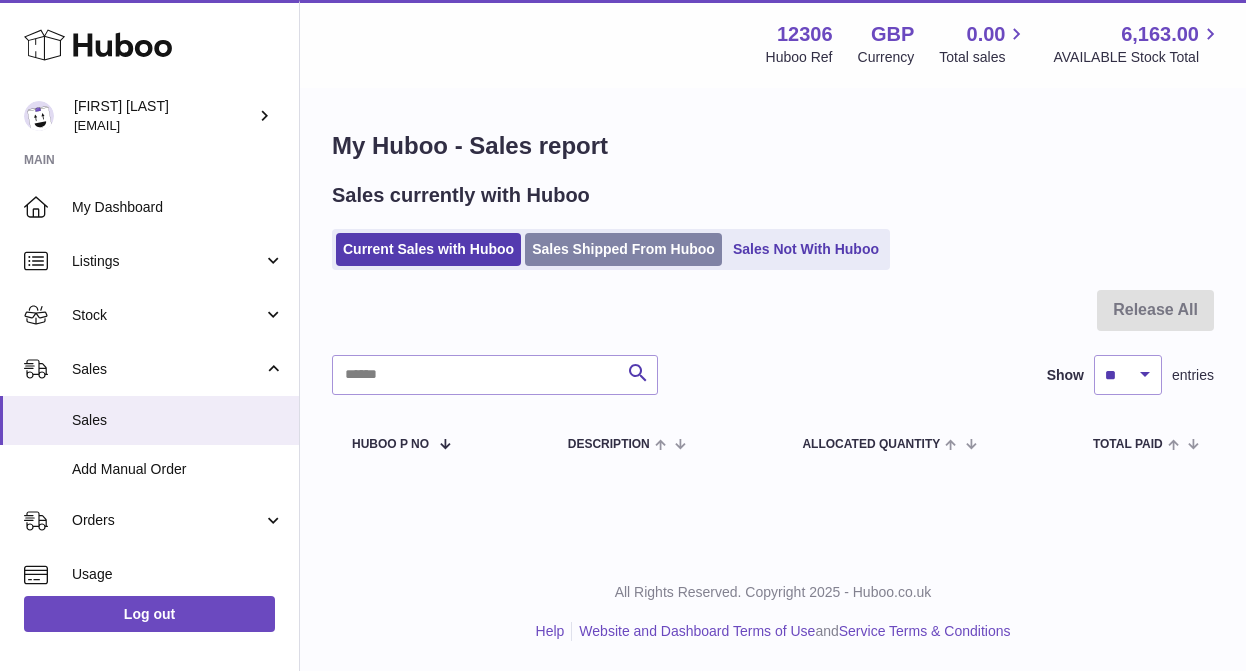 click on "Sales Shipped From Huboo" at bounding box center (623, 249) 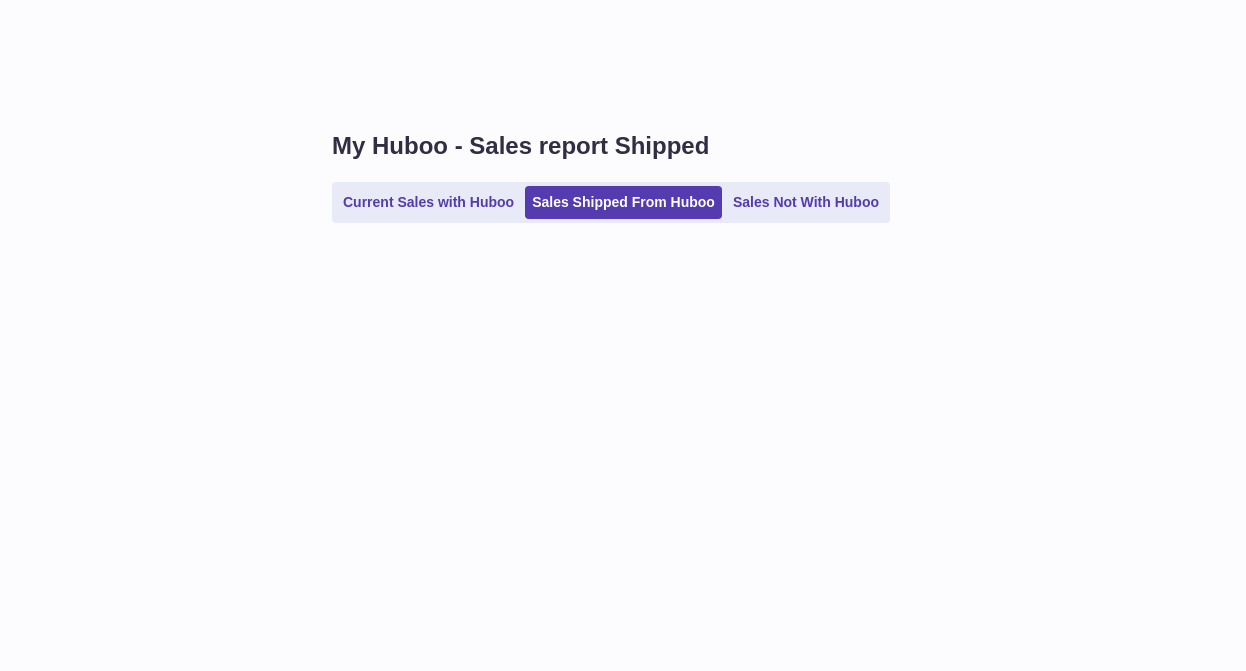 scroll, scrollTop: 0, scrollLeft: 0, axis: both 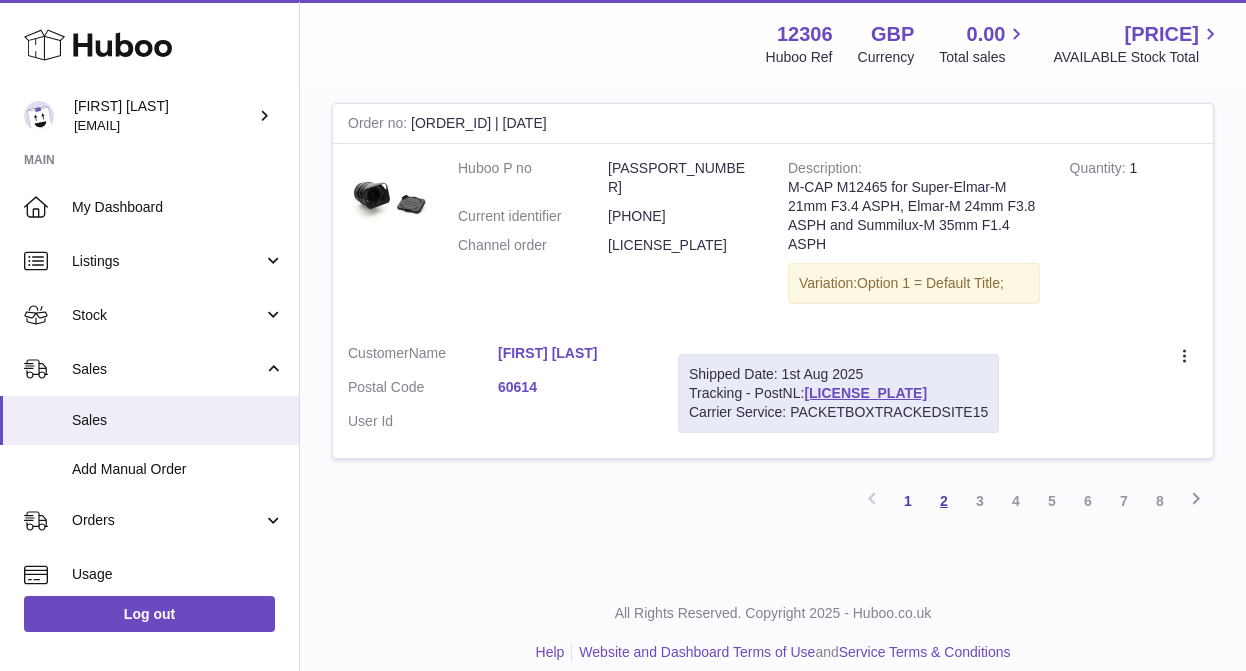 click on "2" at bounding box center [944, 501] 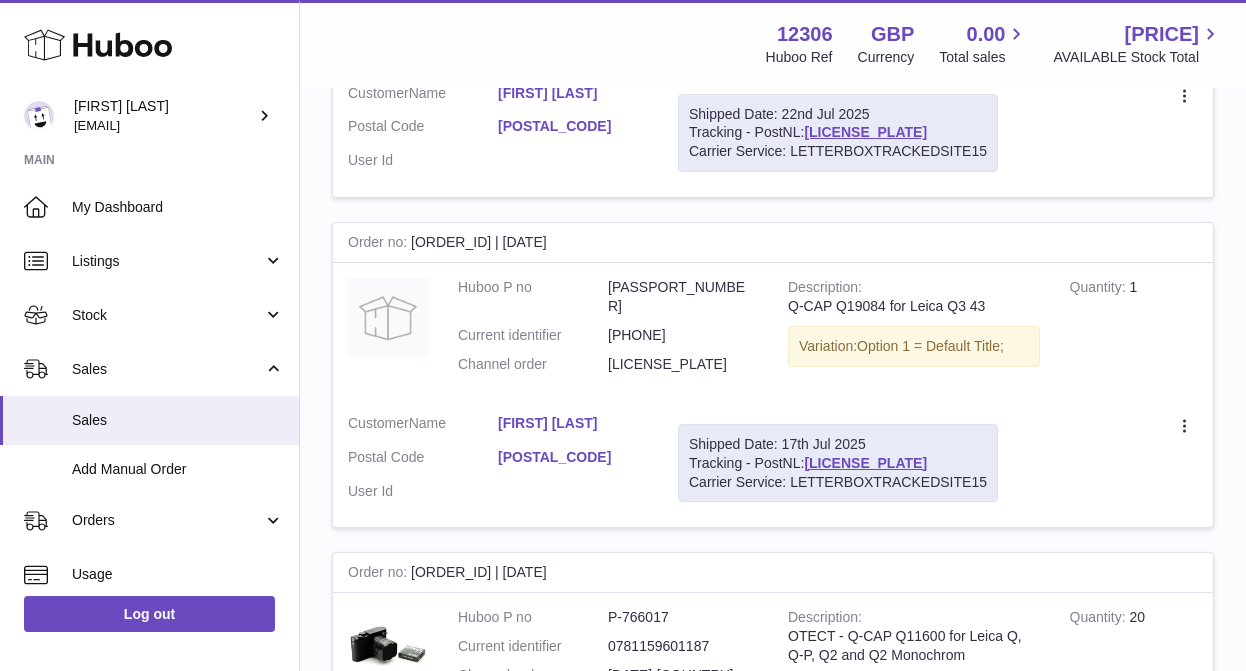 scroll, scrollTop: 3262, scrollLeft: 0, axis: vertical 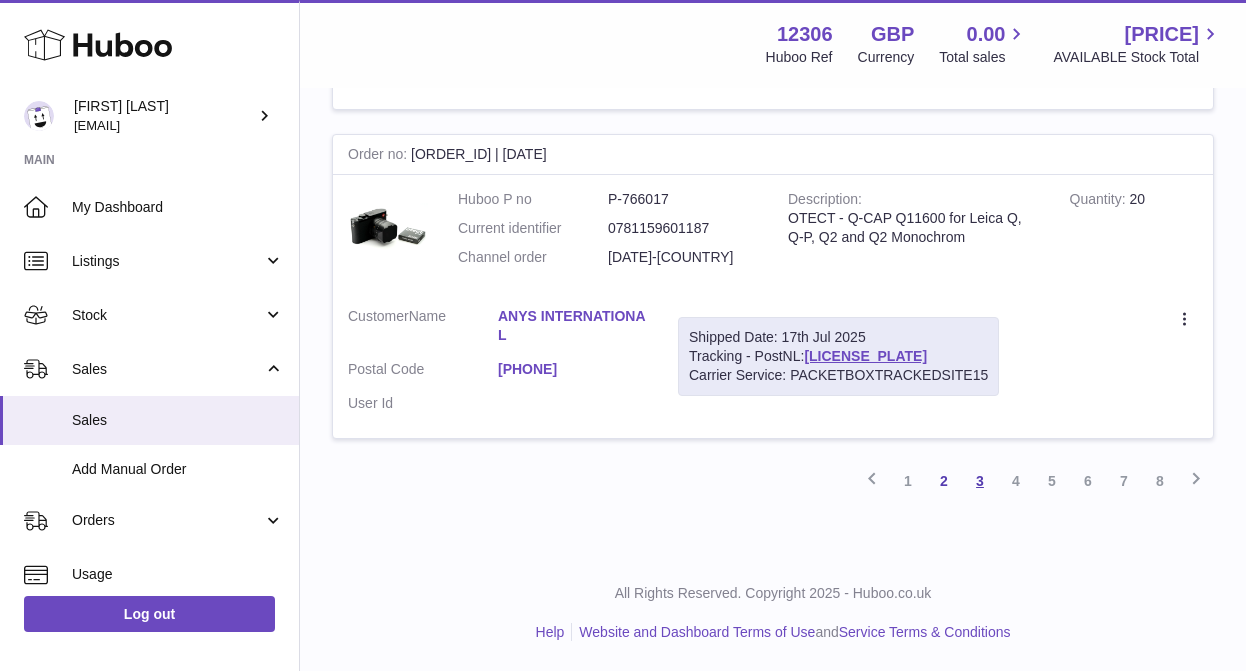 click on "3" at bounding box center [980, 481] 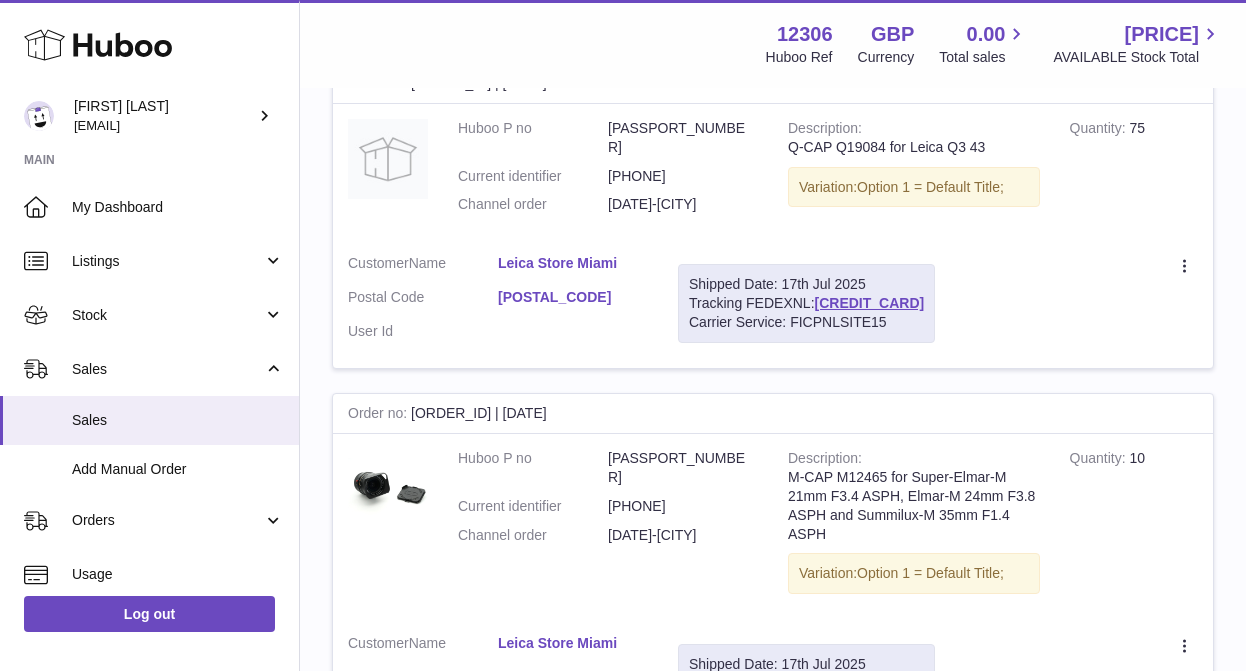 scroll, scrollTop: 1399, scrollLeft: 0, axis: vertical 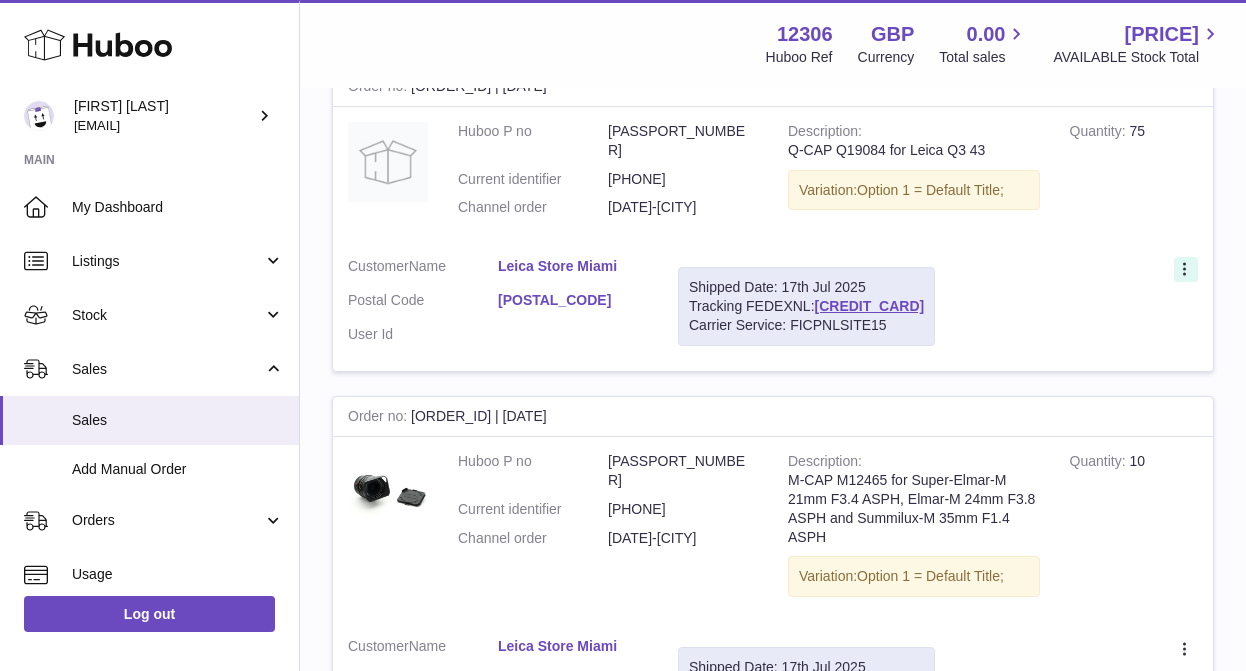 click 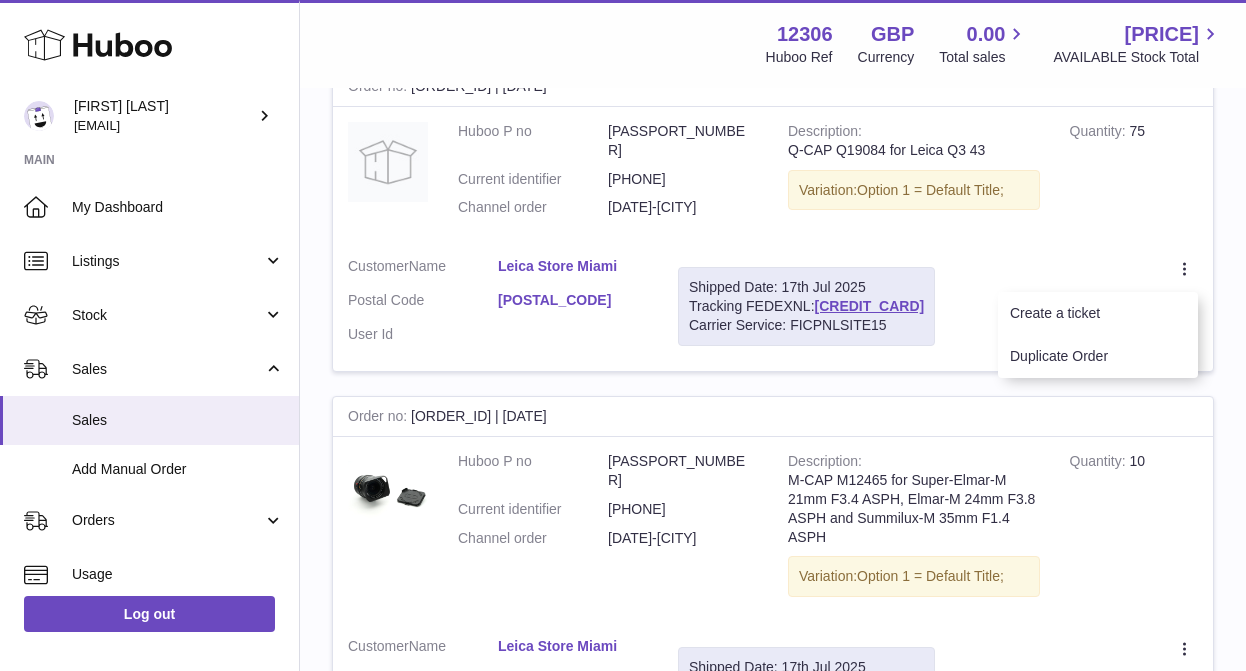 click on "Create a ticket
Duplicate Order" at bounding box center [1081, 269] 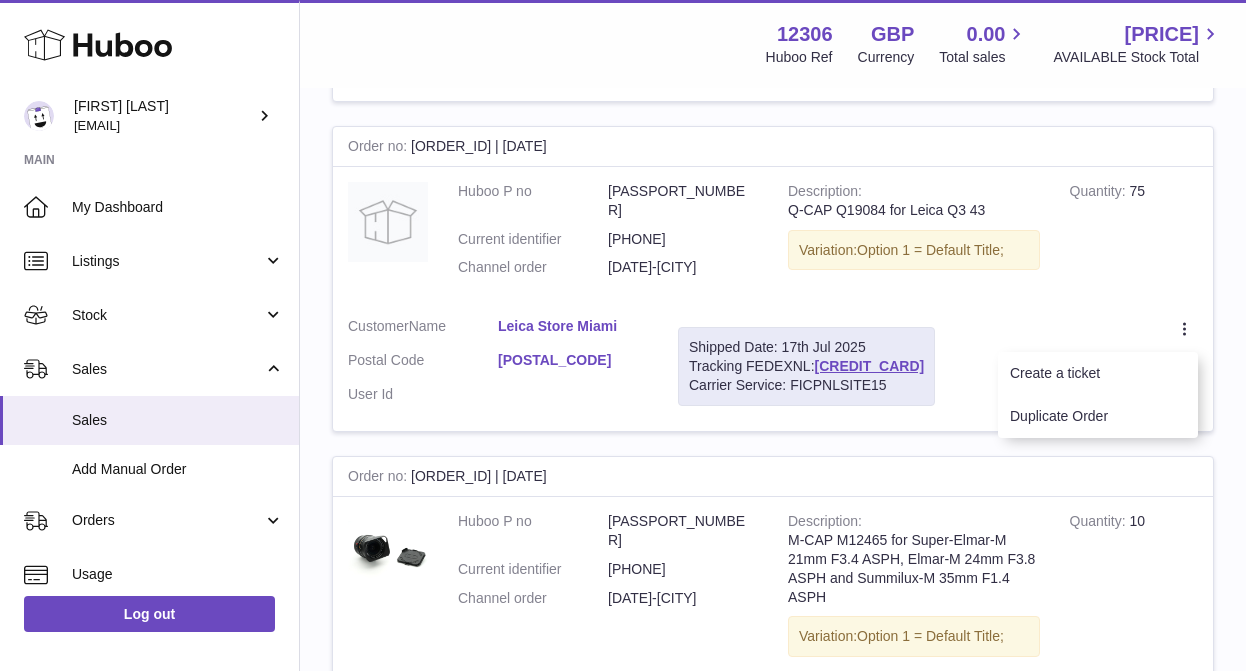 scroll, scrollTop: 1338, scrollLeft: 0, axis: vertical 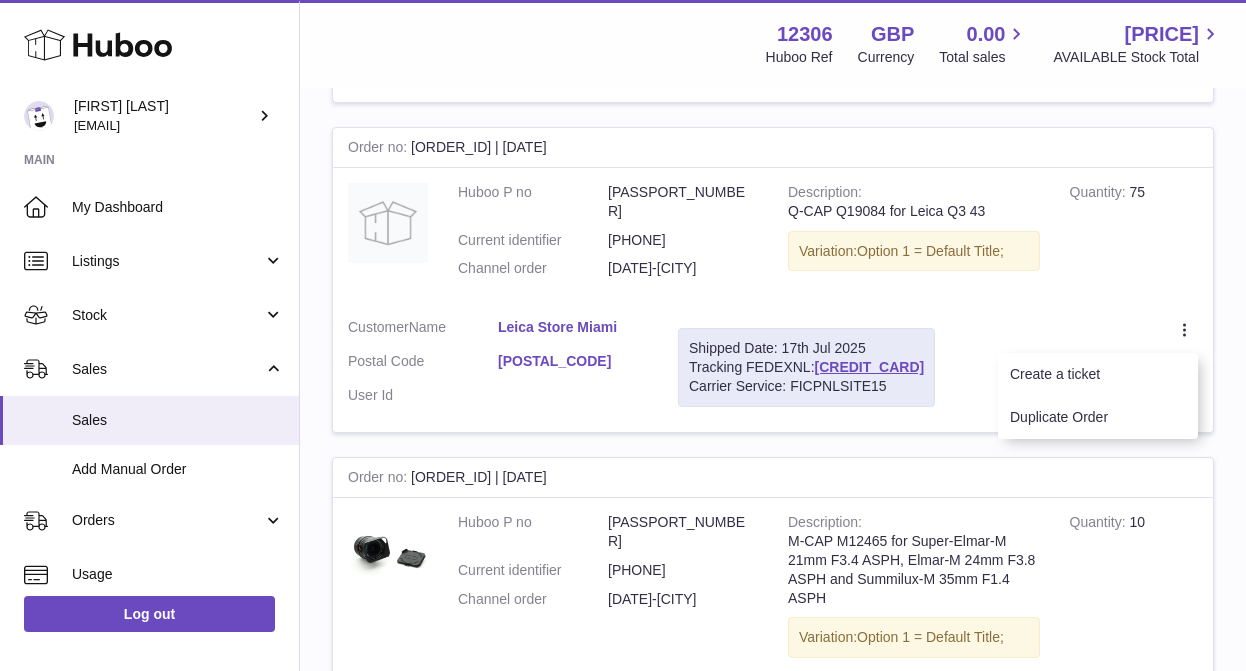 click on "Leica Store Miami" at bounding box center [573, 327] 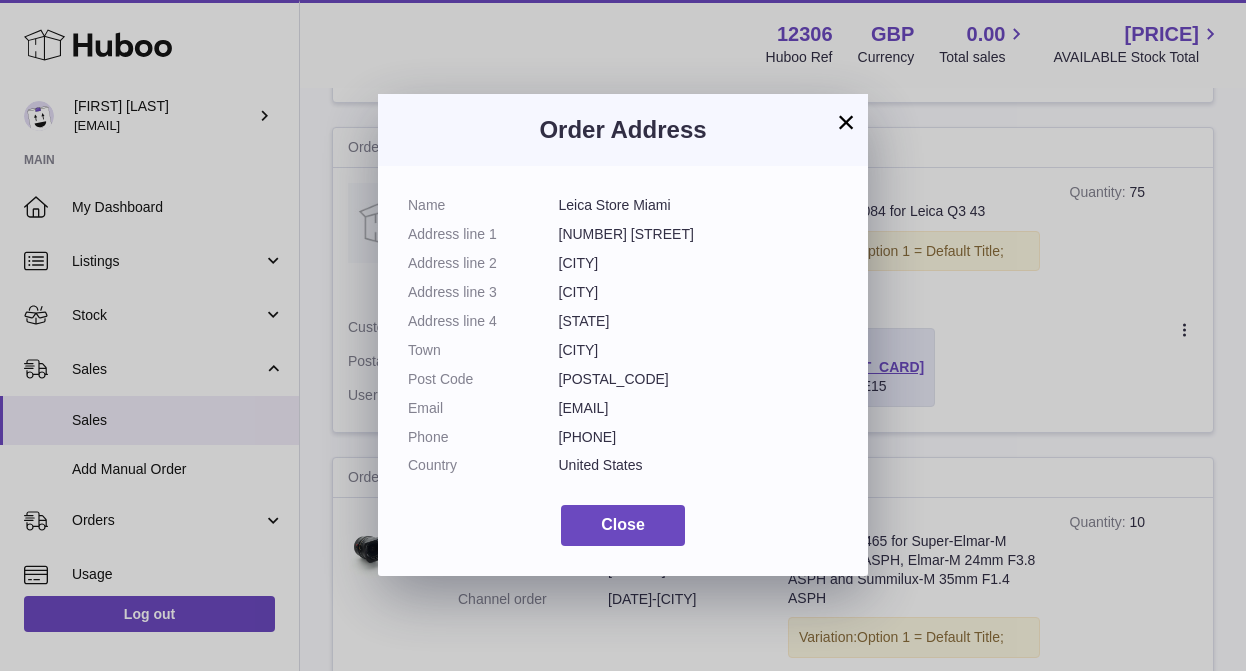 click on "×" at bounding box center [846, 122] 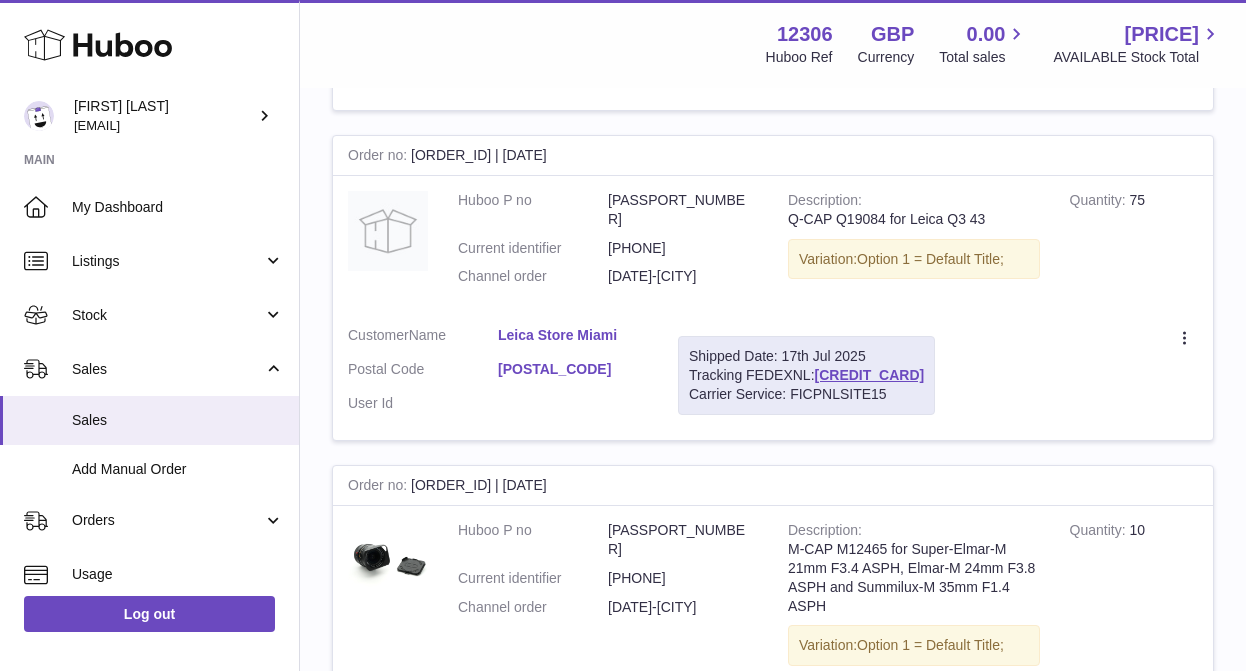 scroll, scrollTop: 1331, scrollLeft: 0, axis: vertical 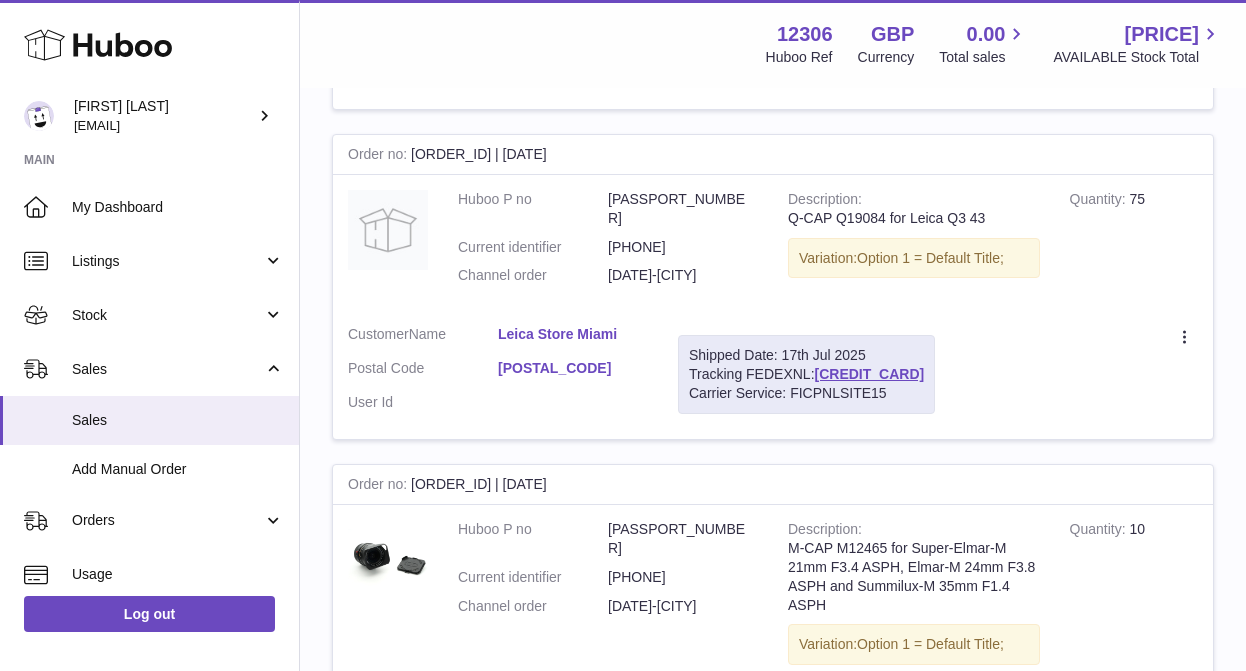 drag, startPoint x: 412, startPoint y: 149, endPoint x: 481, endPoint y: 149, distance: 69 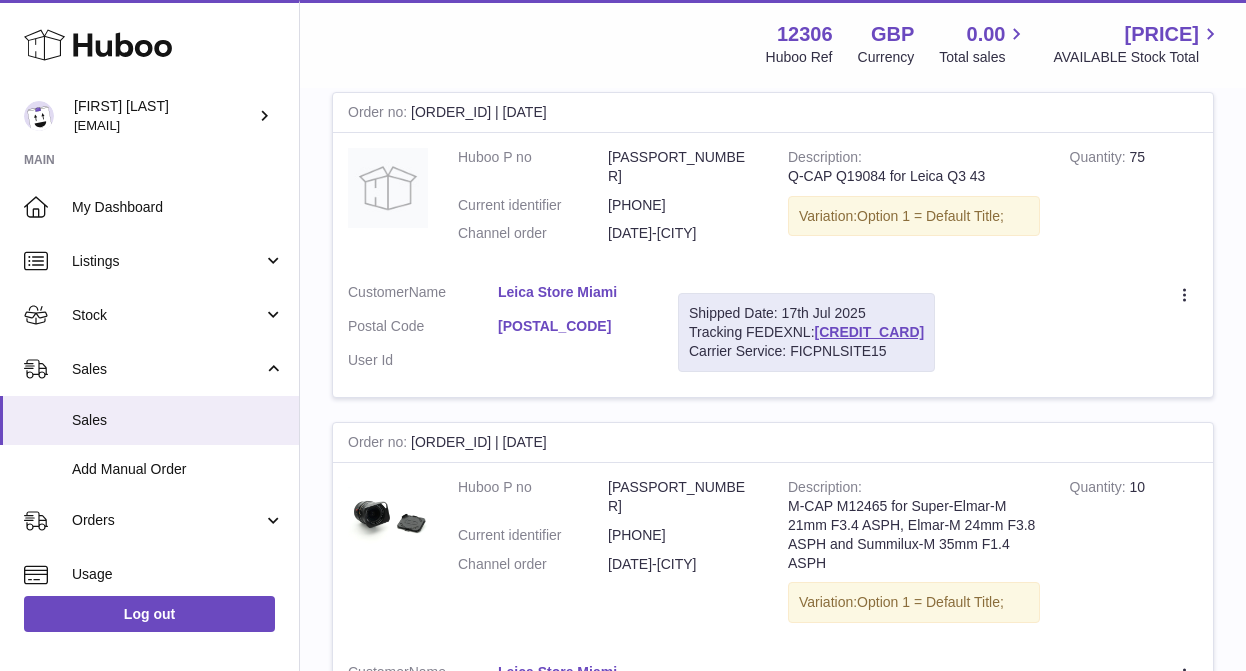 scroll, scrollTop: 1383, scrollLeft: 0, axis: vertical 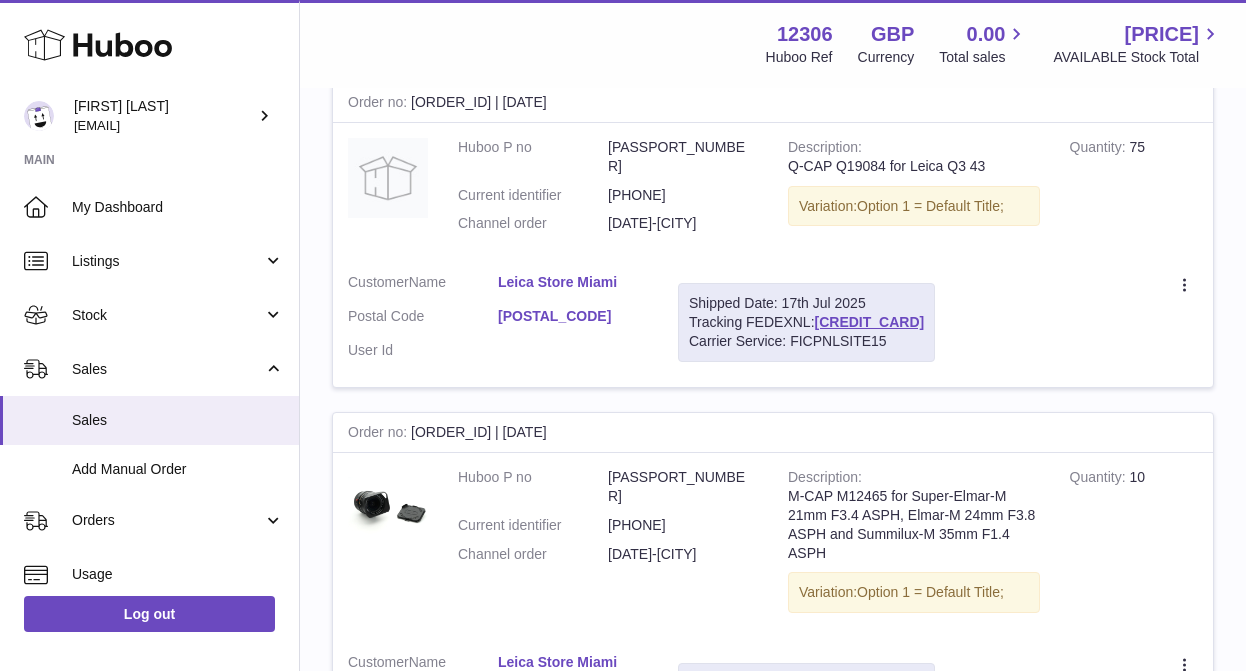drag, startPoint x: 410, startPoint y: 419, endPoint x: 479, endPoint y: 415, distance: 69.115845 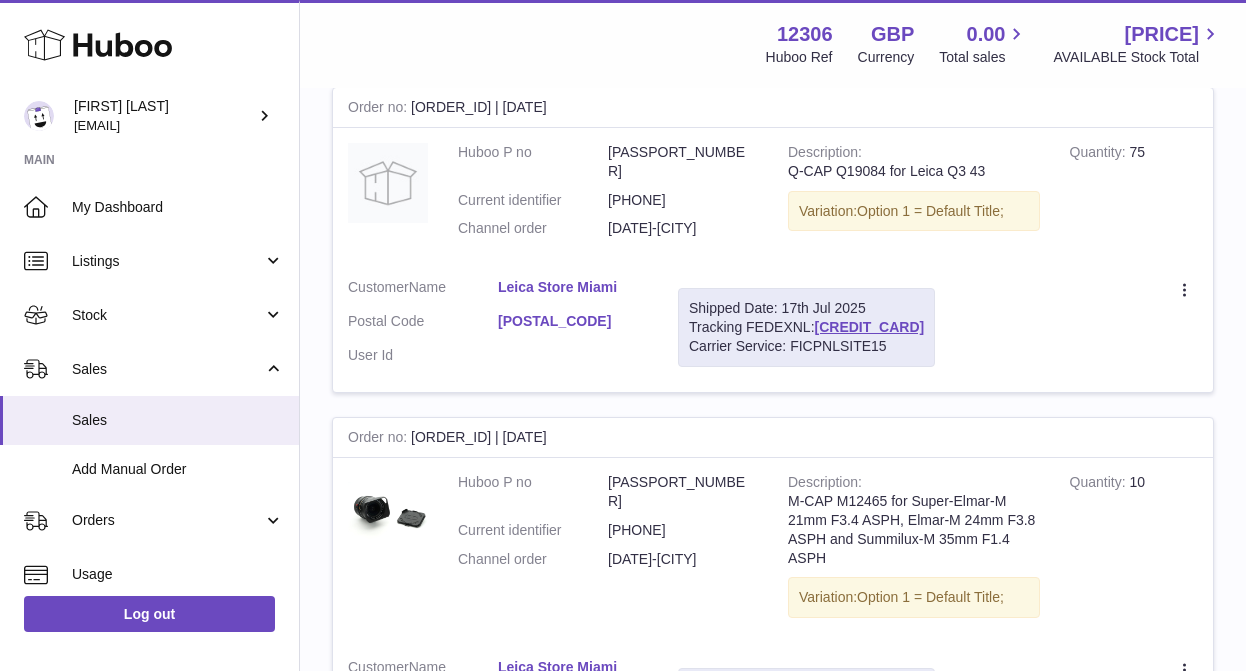 scroll, scrollTop: 1380, scrollLeft: 0, axis: vertical 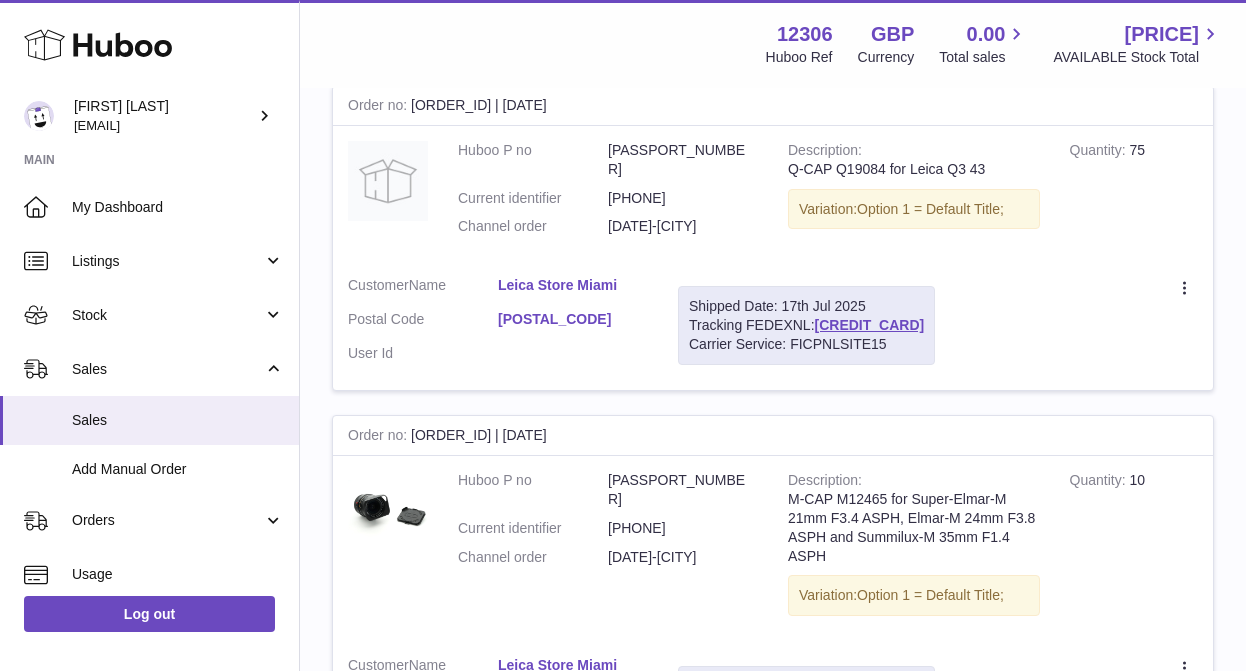 drag, startPoint x: 608, startPoint y: 171, endPoint x: 713, endPoint y: 165, distance: 105.17129 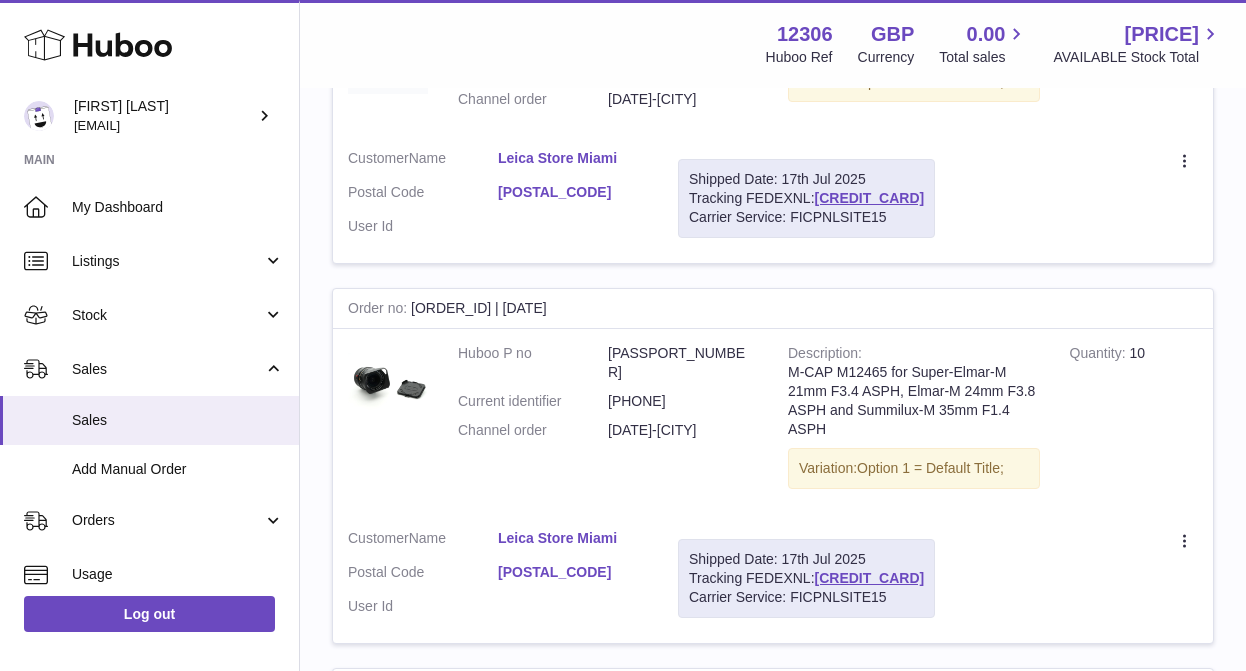 scroll, scrollTop: 1511, scrollLeft: 0, axis: vertical 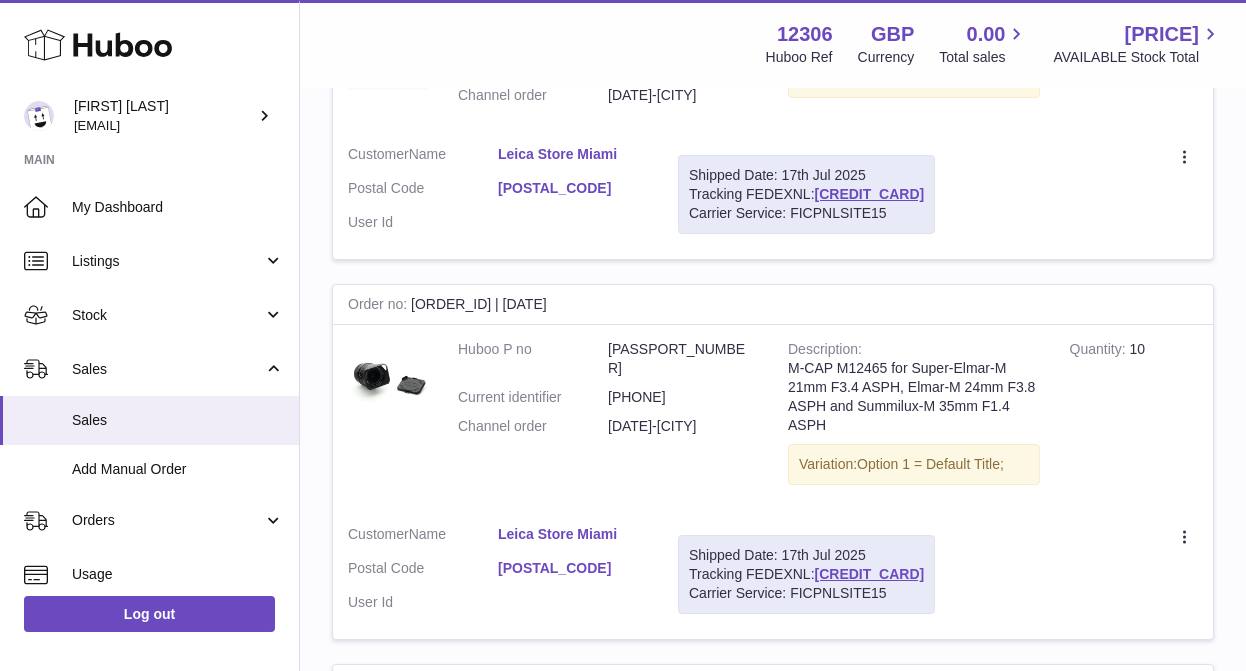 drag, startPoint x: 723, startPoint y: 362, endPoint x: 607, endPoint y: 363, distance: 116.00431 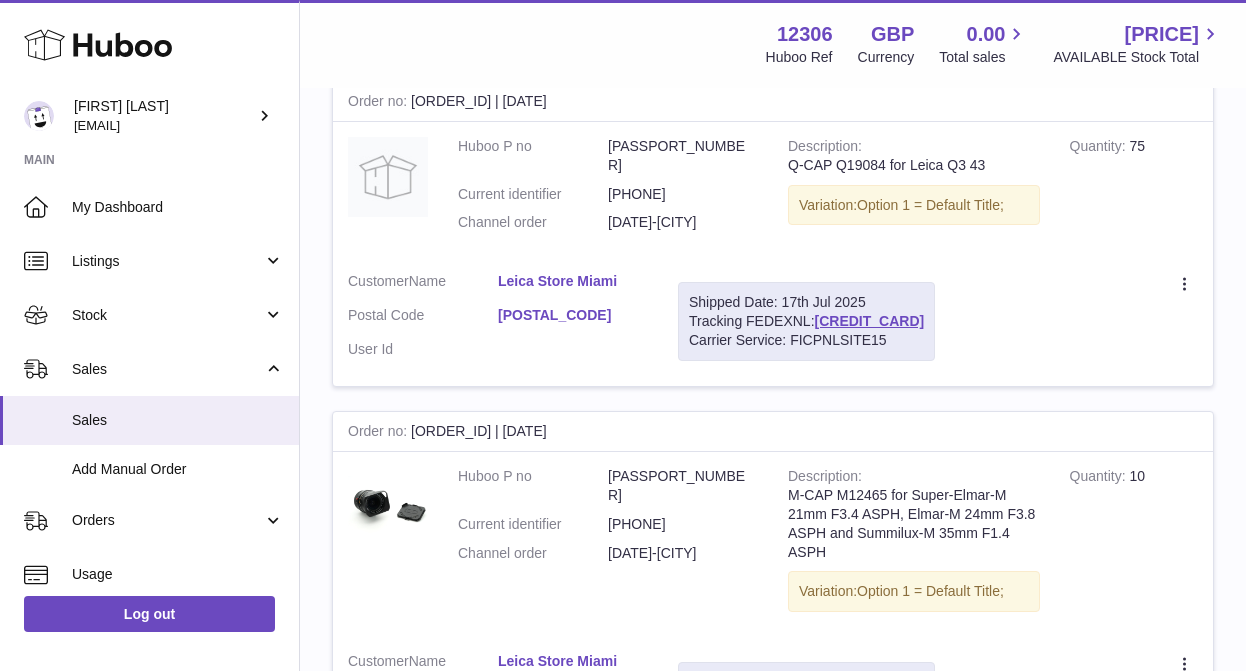 scroll, scrollTop: 1383, scrollLeft: 0, axis: vertical 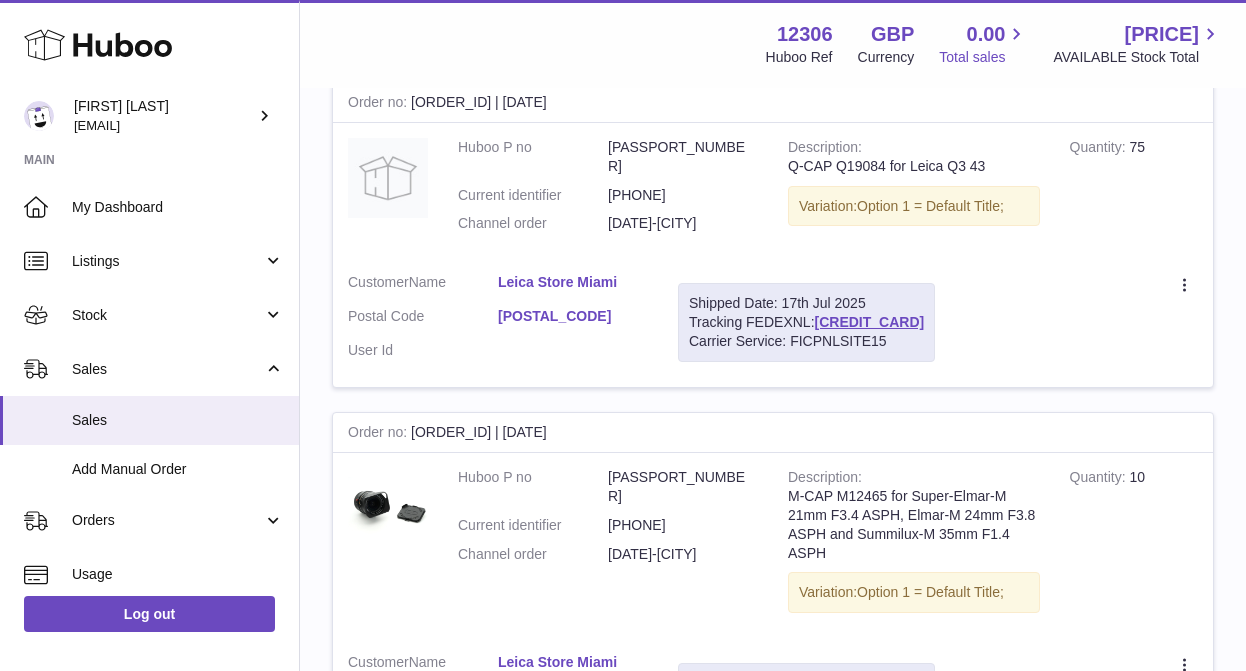 click on "0.00" at bounding box center [986, 34] 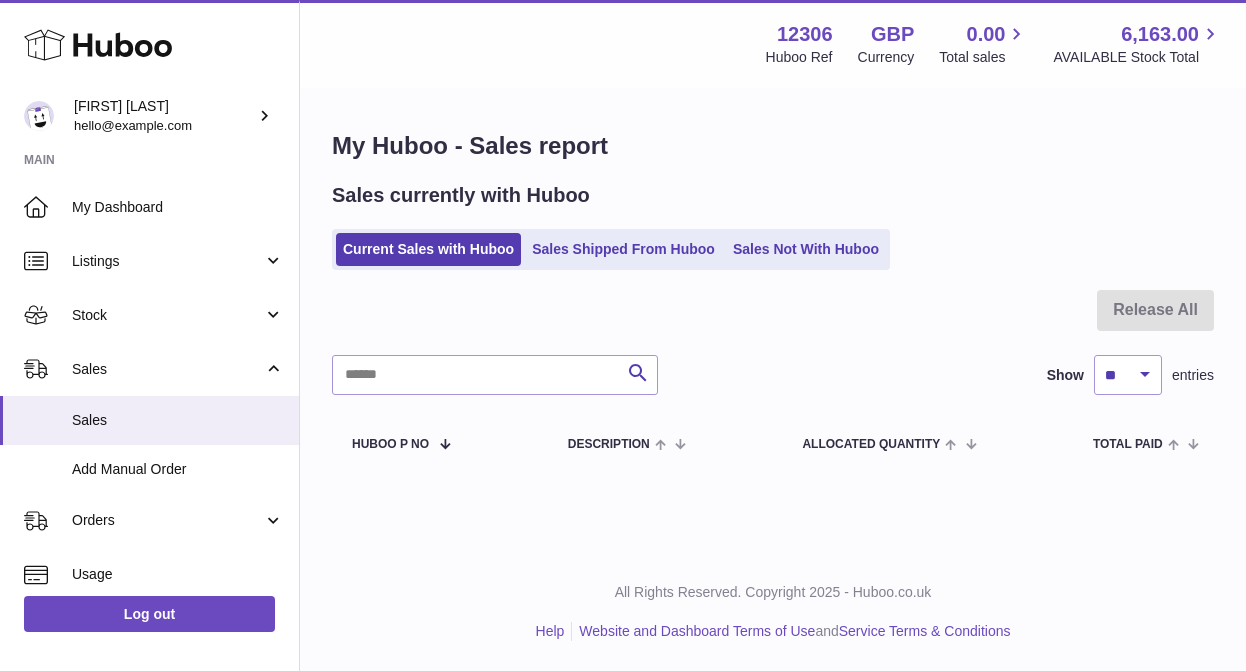 scroll, scrollTop: 0, scrollLeft: 0, axis: both 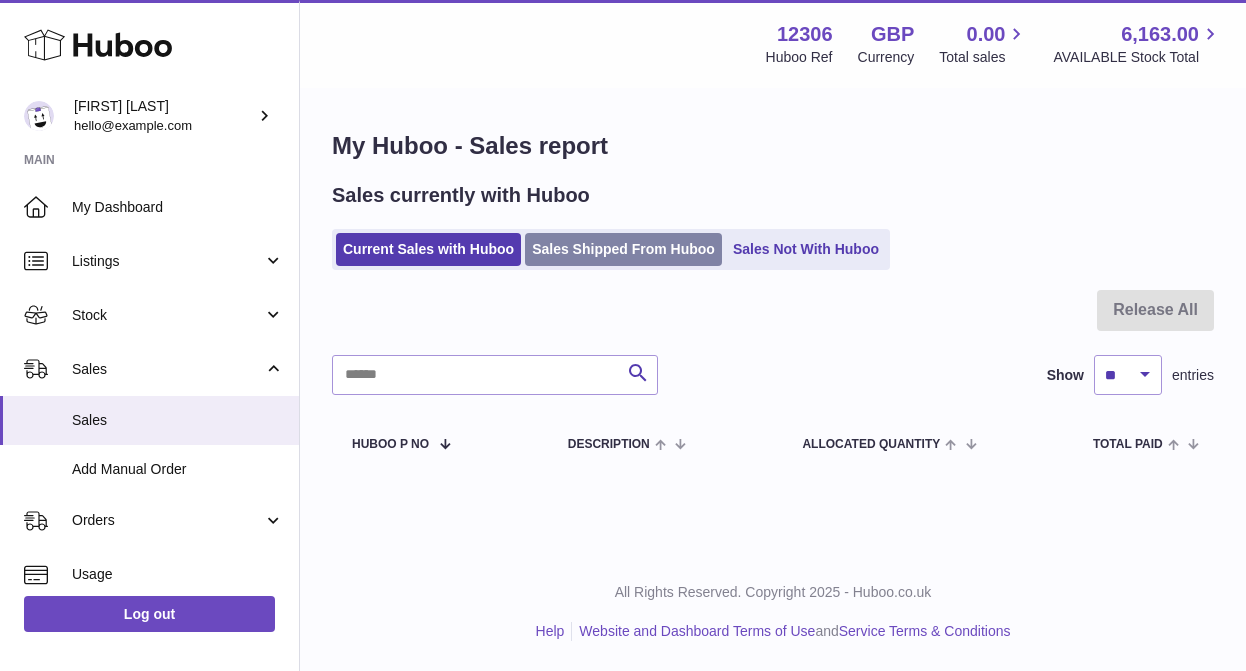 click on "Sales Shipped From Huboo" at bounding box center [623, 249] 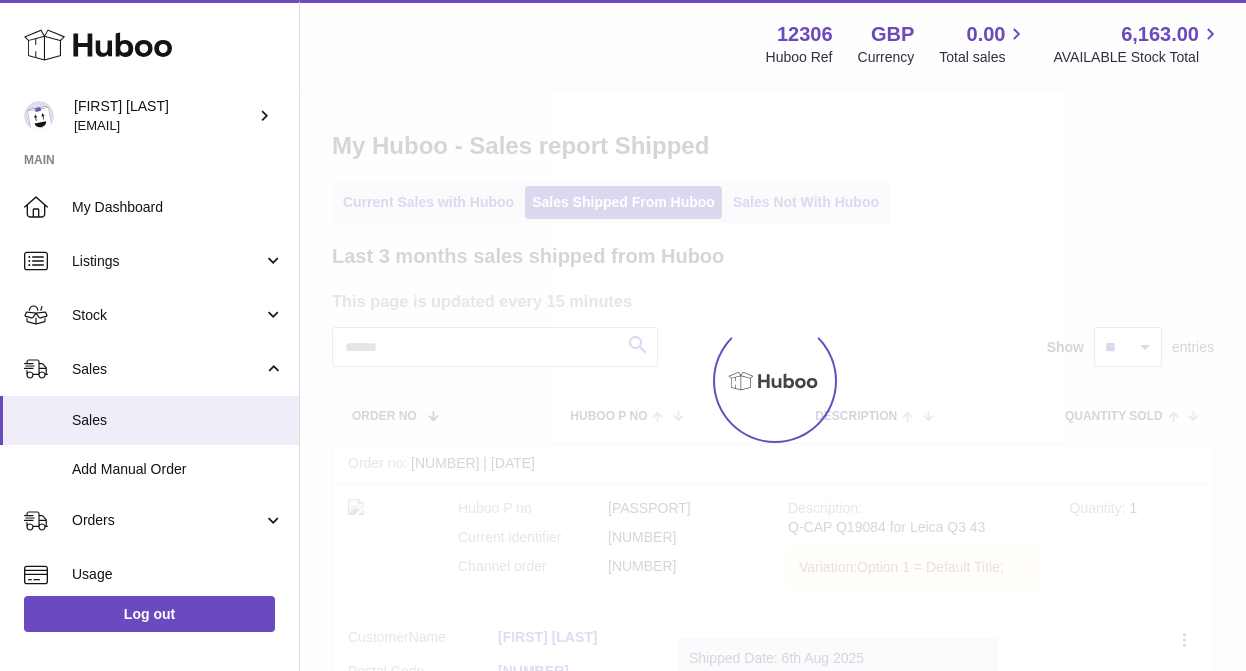 scroll, scrollTop: 0, scrollLeft: 0, axis: both 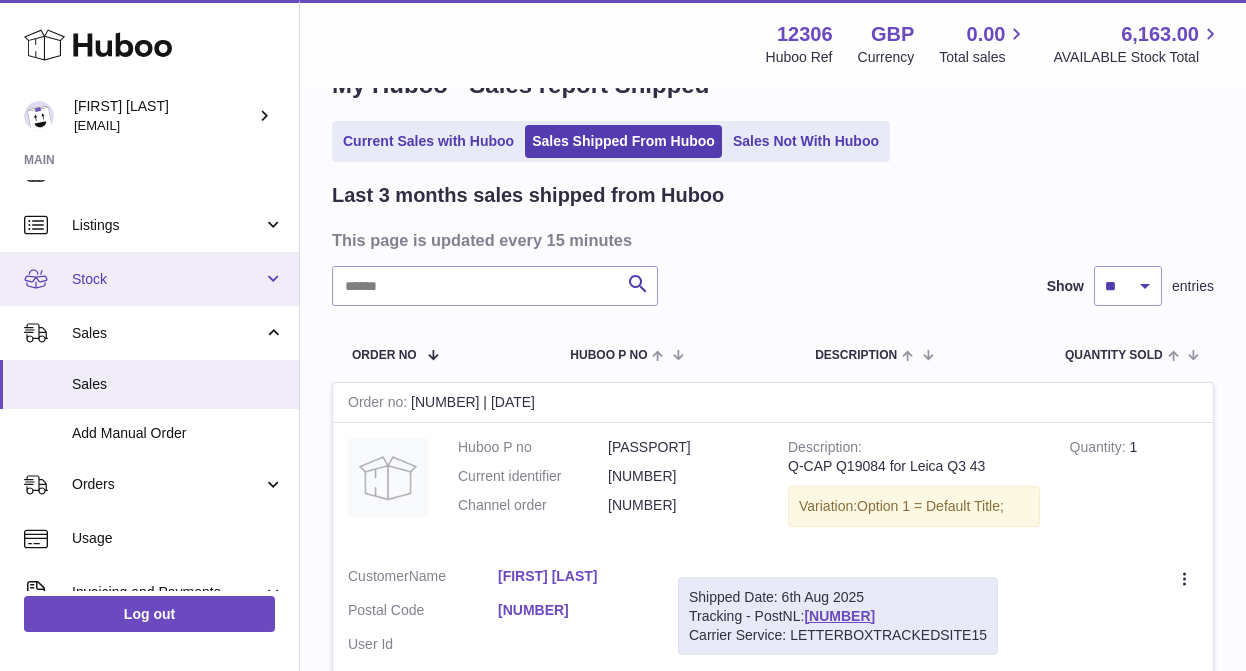 click on "Stock" at bounding box center (167, 279) 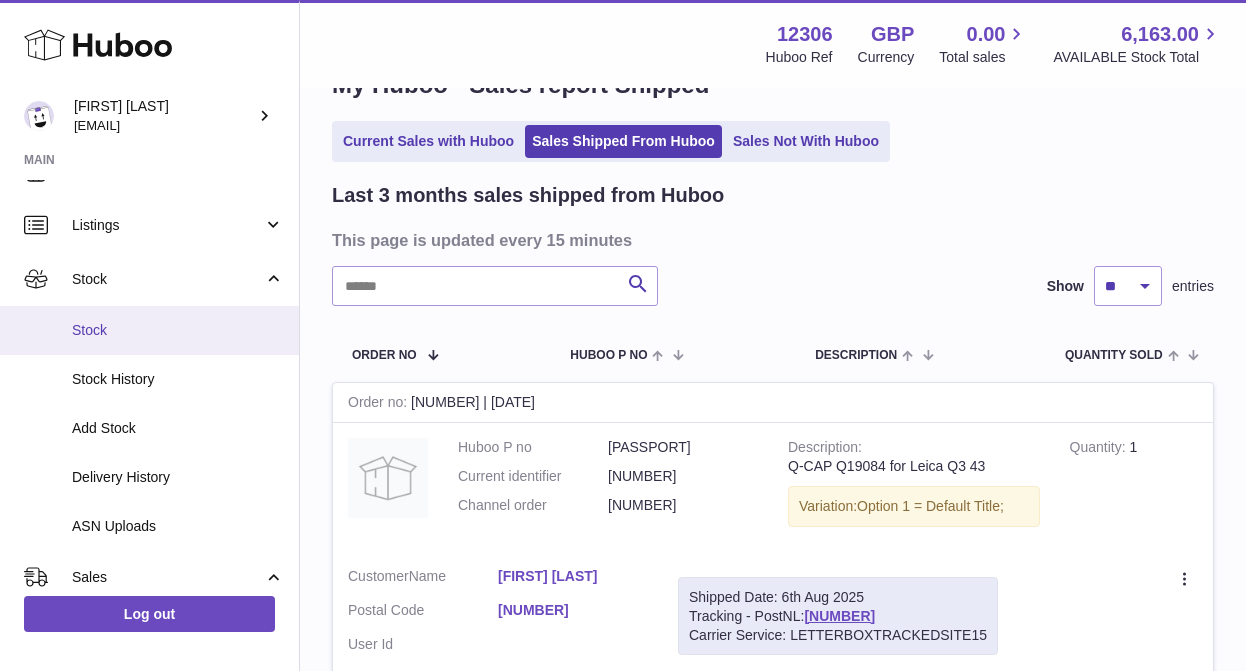 click on "Stock" at bounding box center [178, 330] 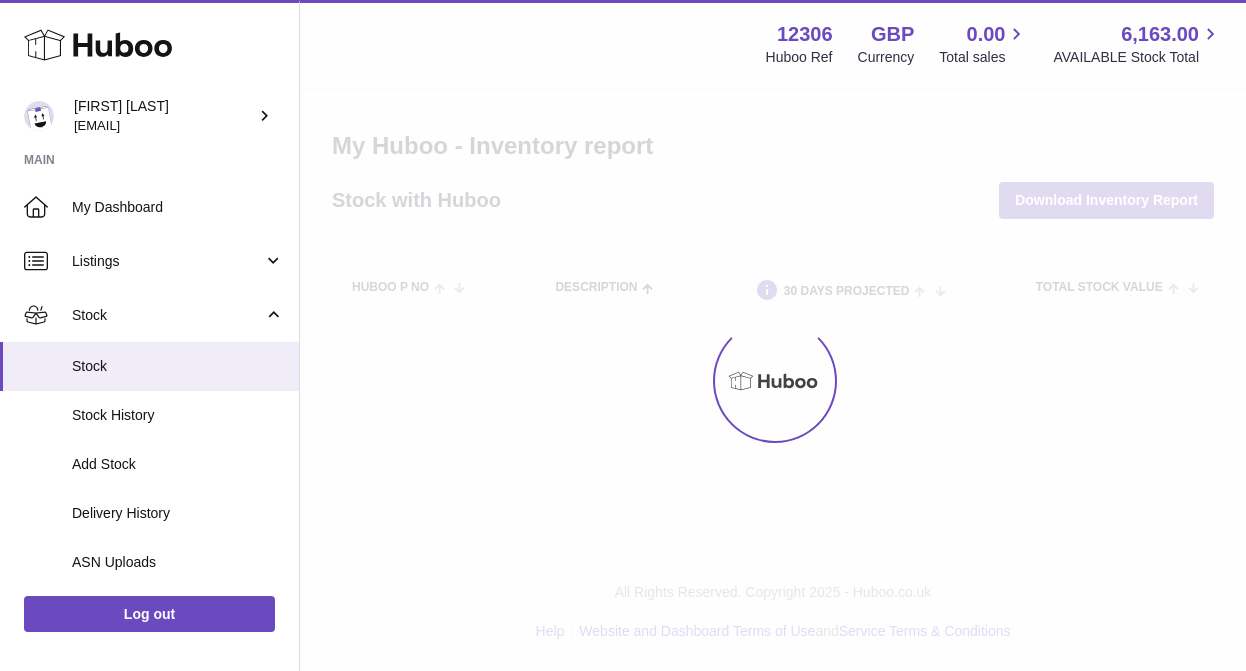 scroll, scrollTop: 0, scrollLeft: 0, axis: both 